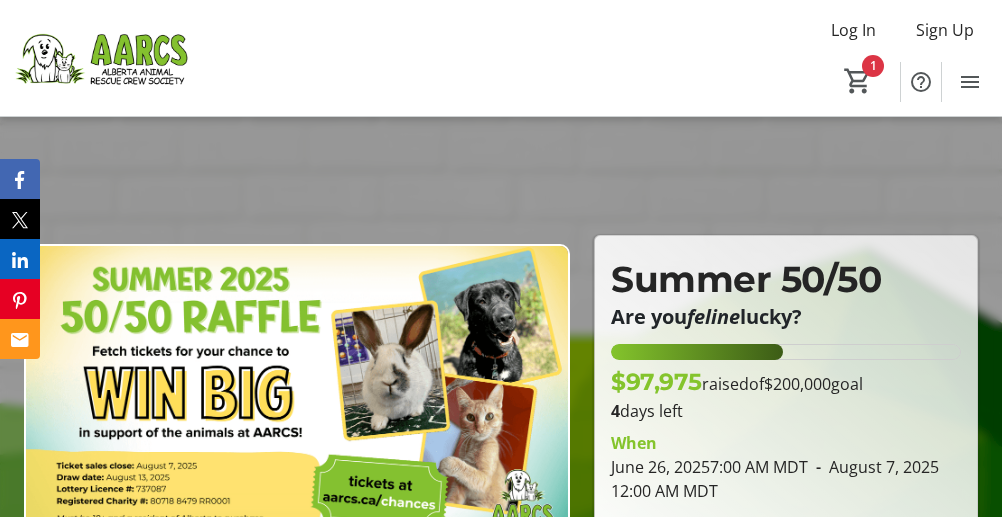 scroll, scrollTop: 0, scrollLeft: 0, axis: both 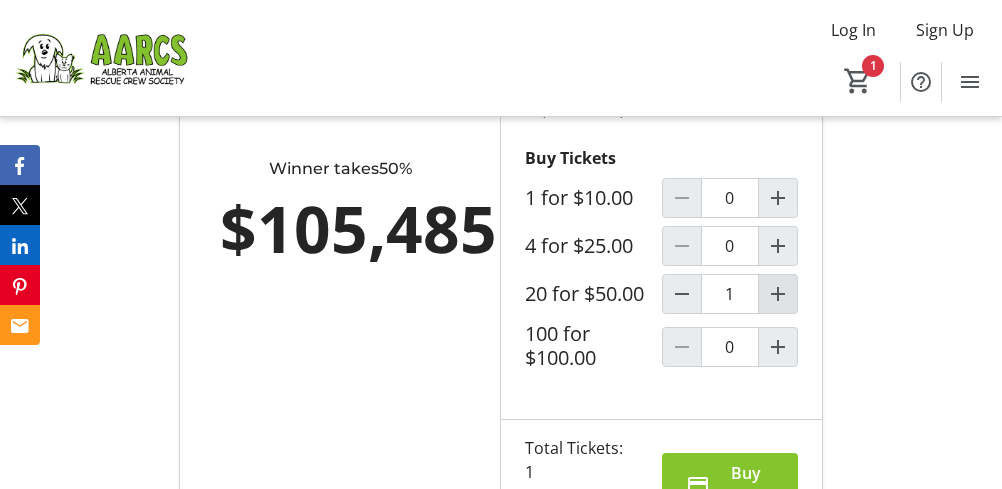click at bounding box center [778, 294] 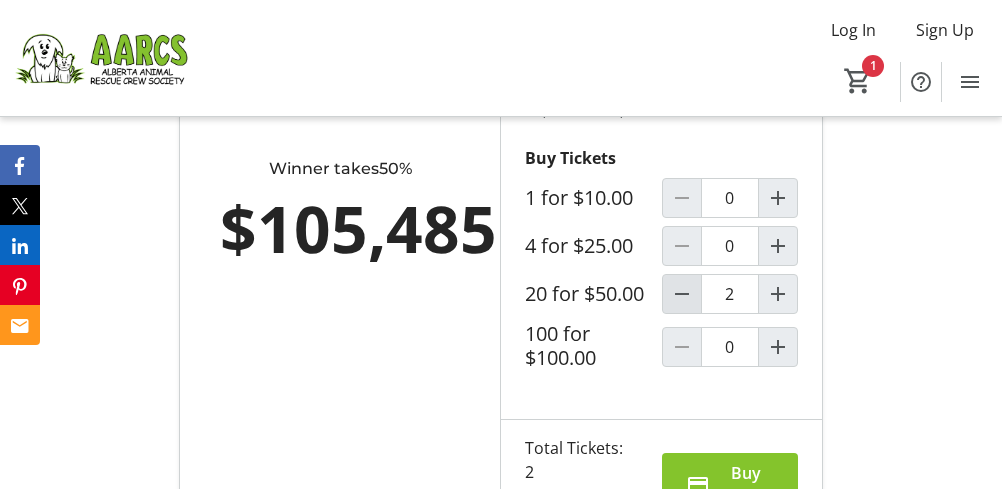 click at bounding box center [682, 294] 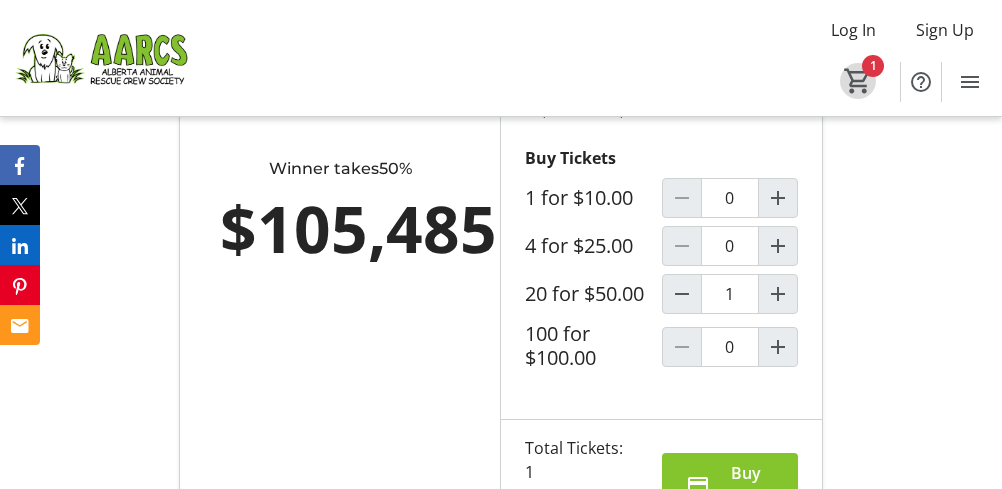 click on "1" 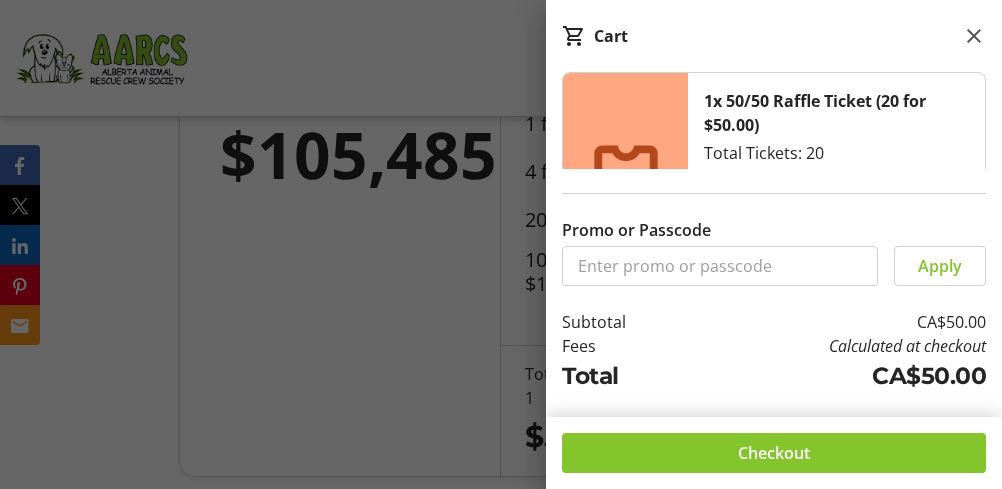 scroll, scrollTop: 1656, scrollLeft: 0, axis: vertical 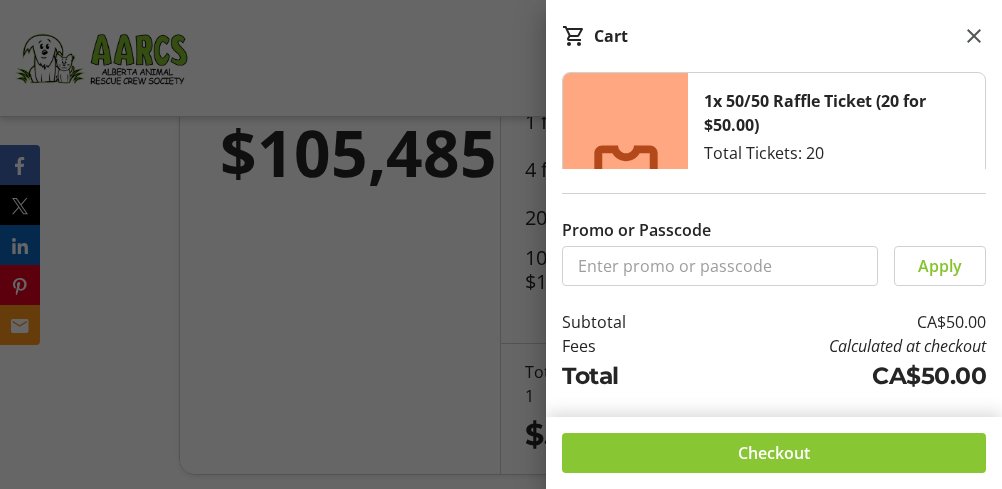 click 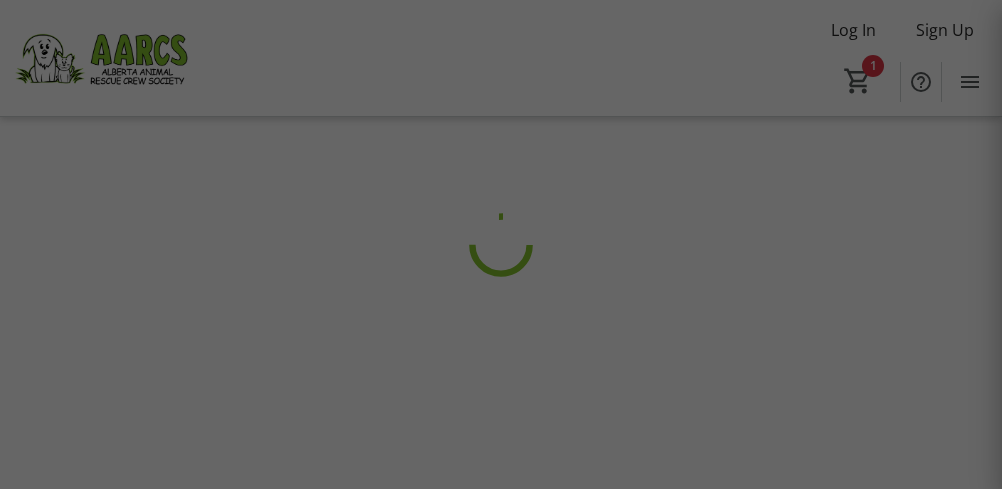 scroll, scrollTop: 0, scrollLeft: 0, axis: both 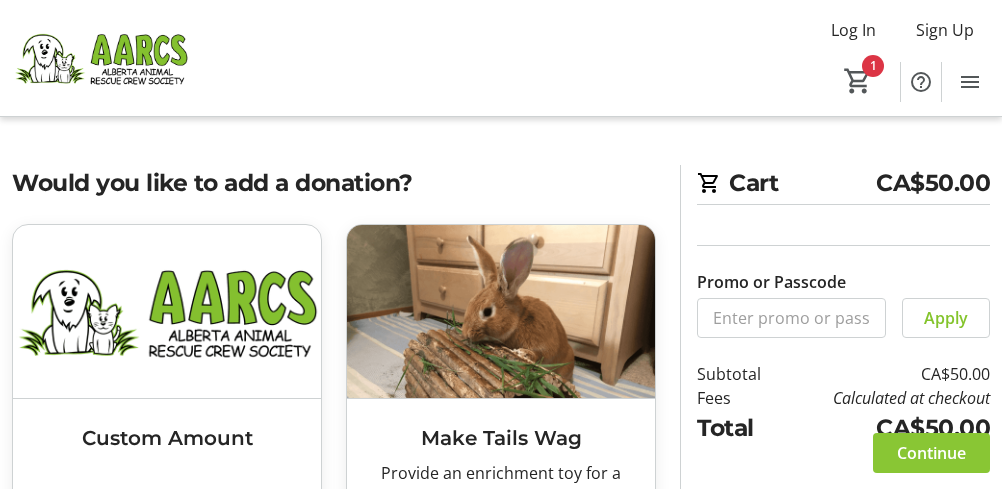 click on "Continue" 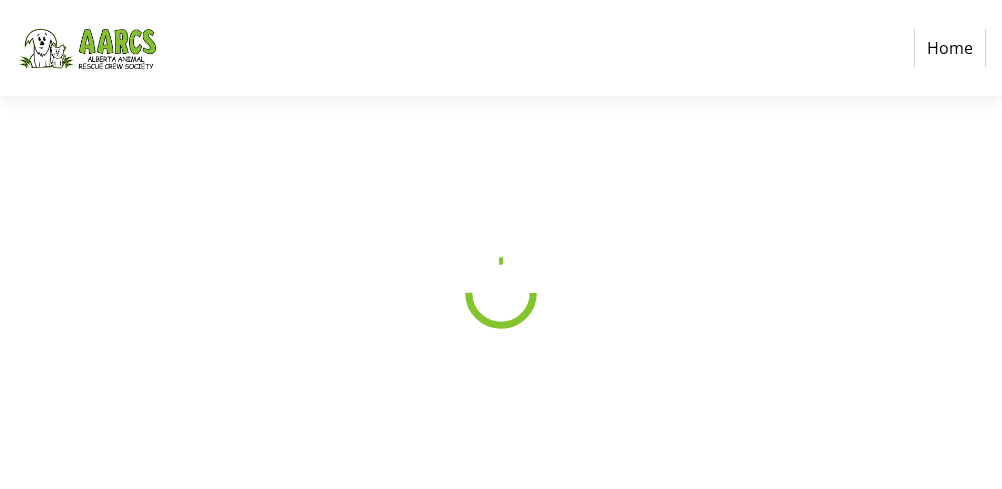 select on "CA" 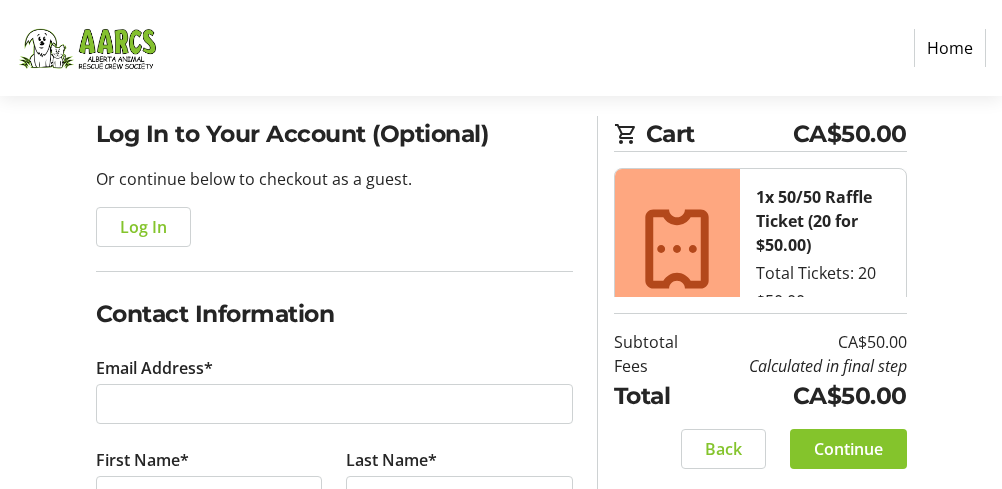scroll, scrollTop: 145, scrollLeft: 0, axis: vertical 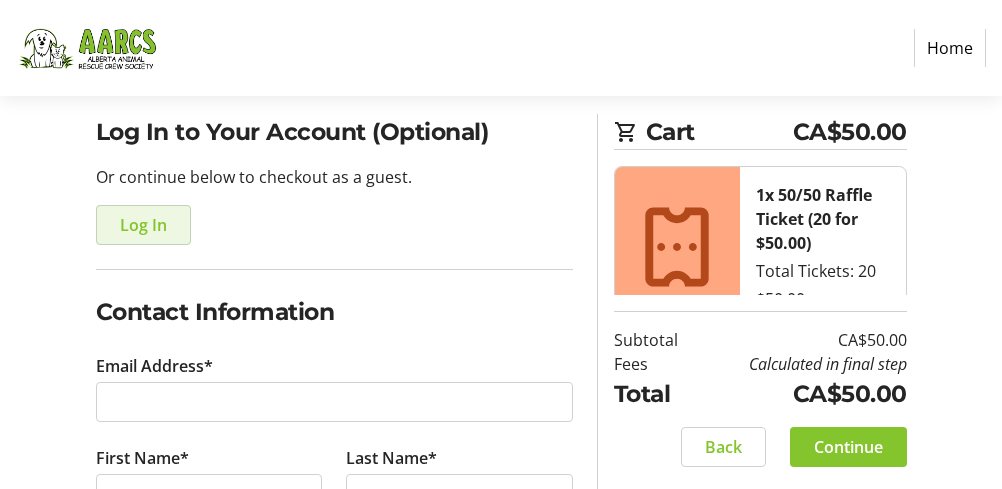 click on "Log In" 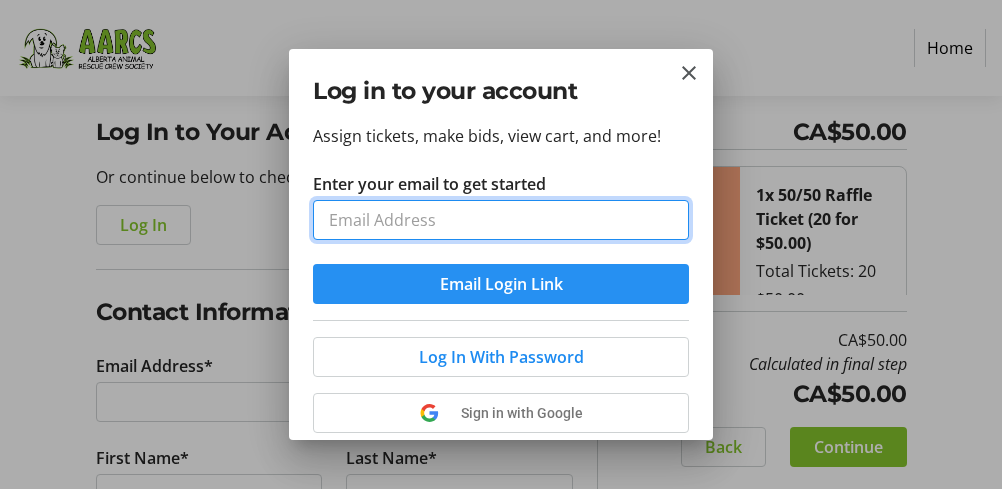 type on "judymcd1@gmail.com" 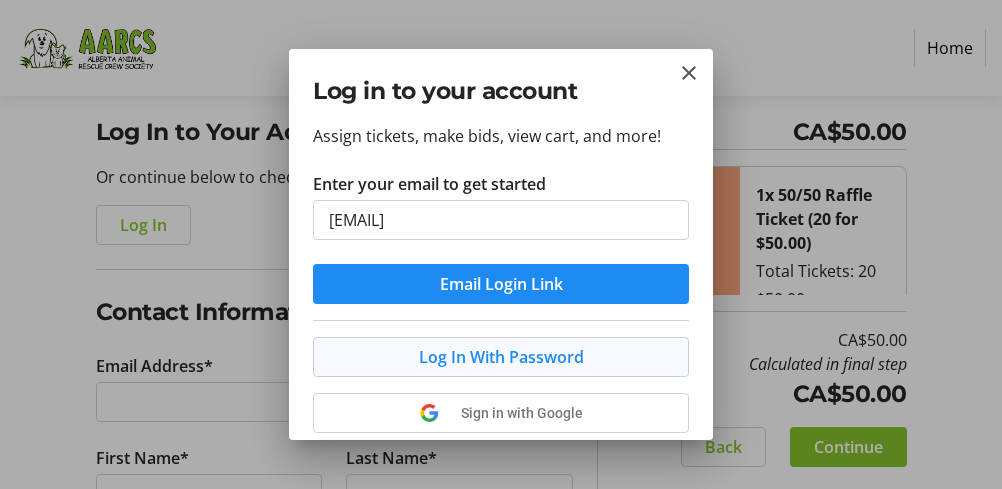 click on "Log In With Password" at bounding box center [501, 357] 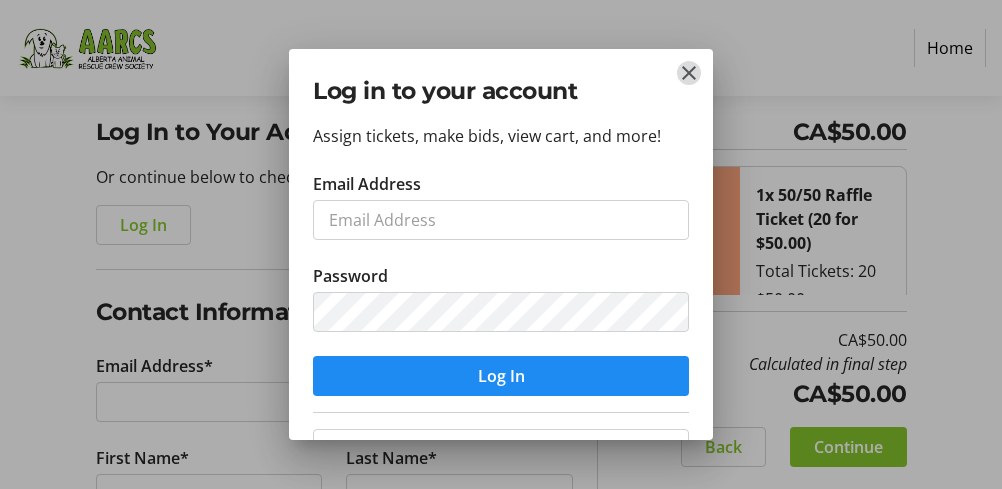 click at bounding box center (689, 73) 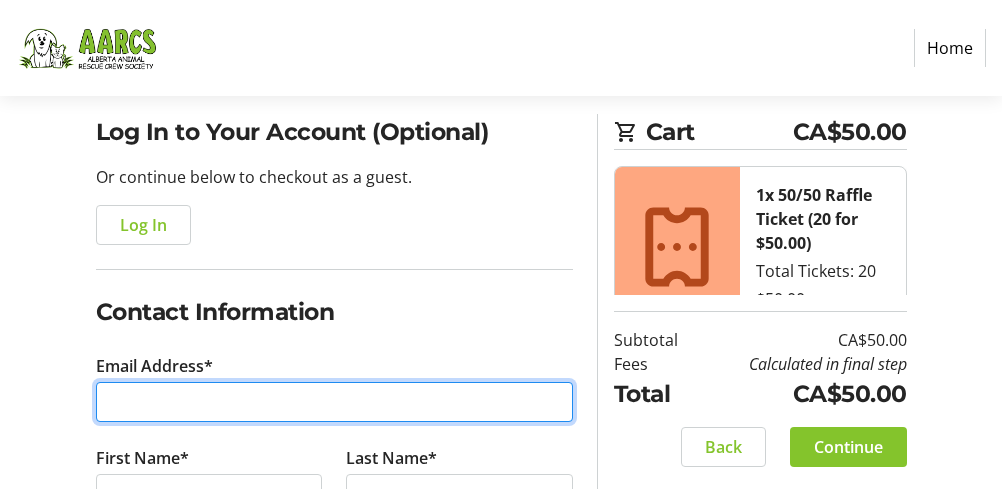 type on "judymcd1@gmail.com" 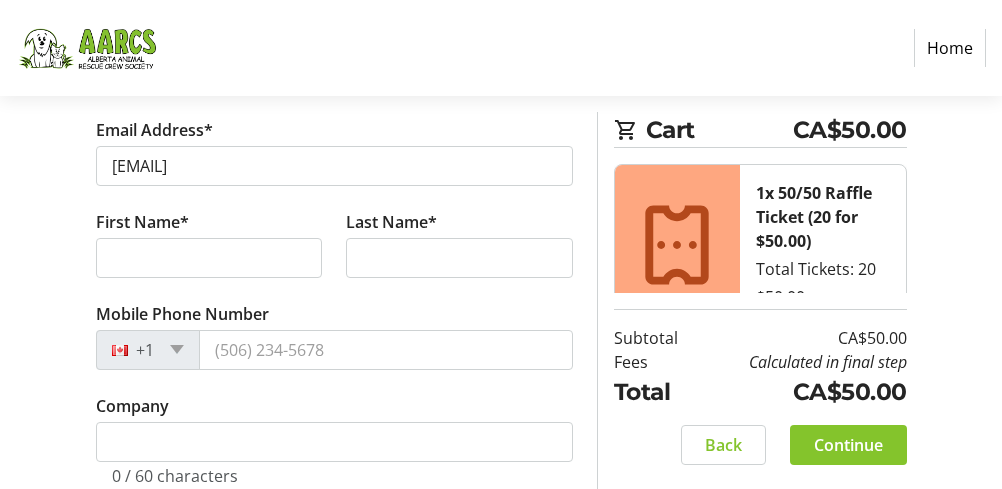 scroll, scrollTop: 378, scrollLeft: 0, axis: vertical 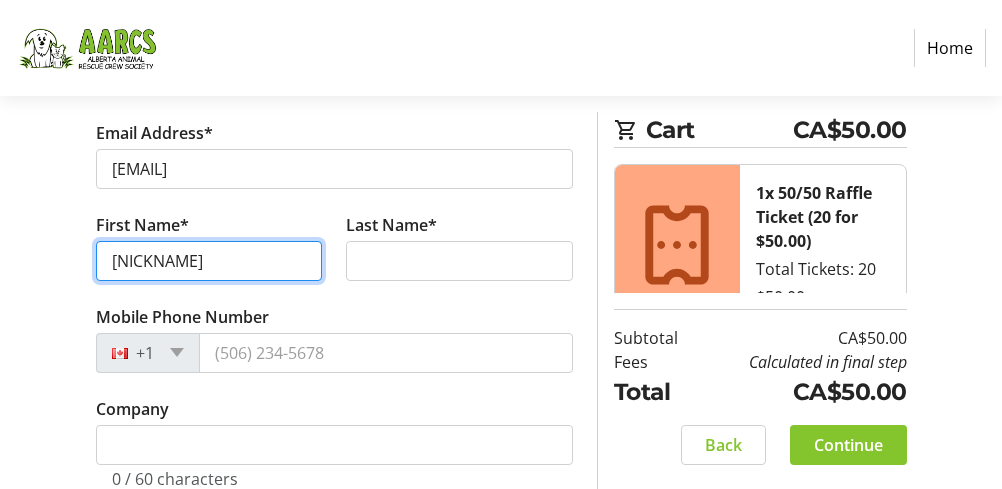 type on "judy" 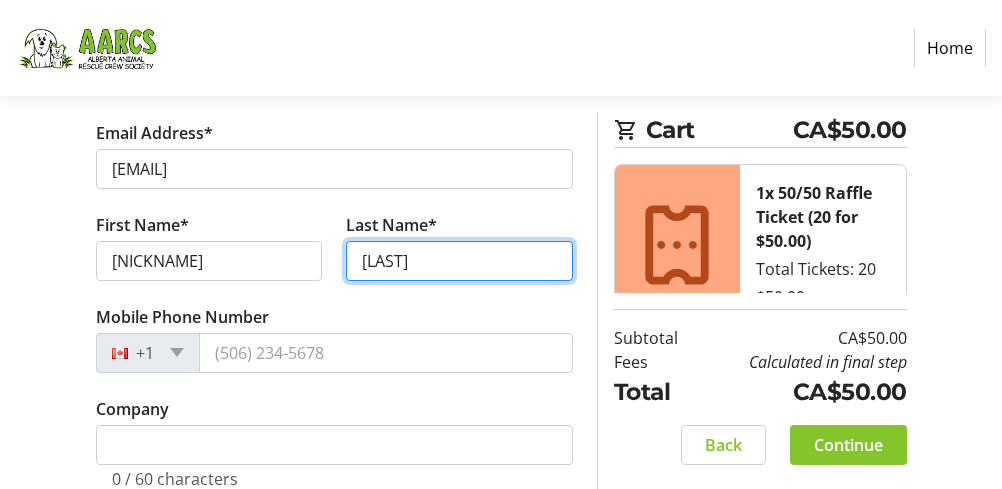 type on "McDonald" 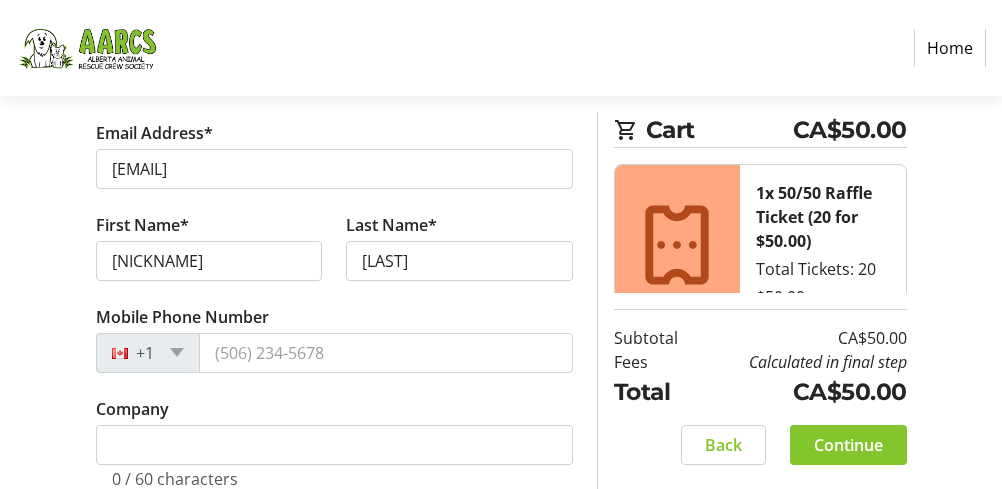click on "Company  0 / 60 characters" 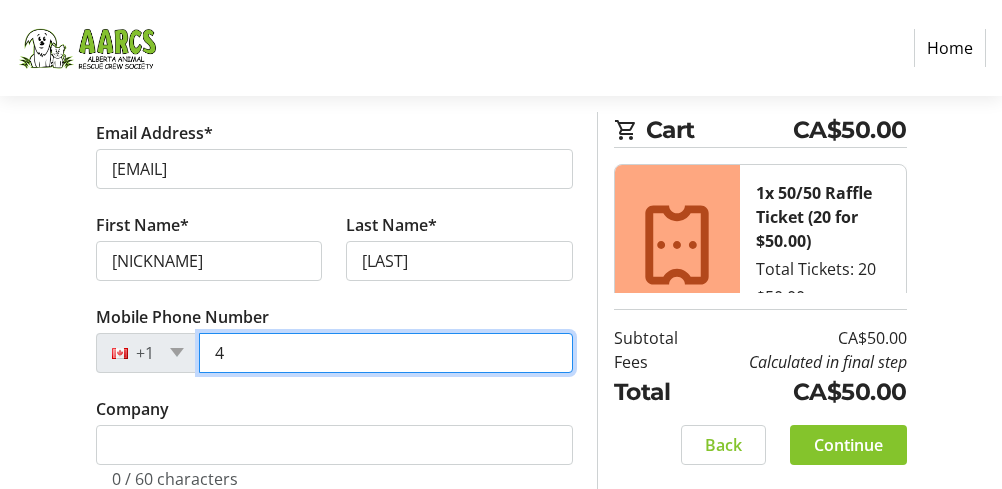 type on "40" 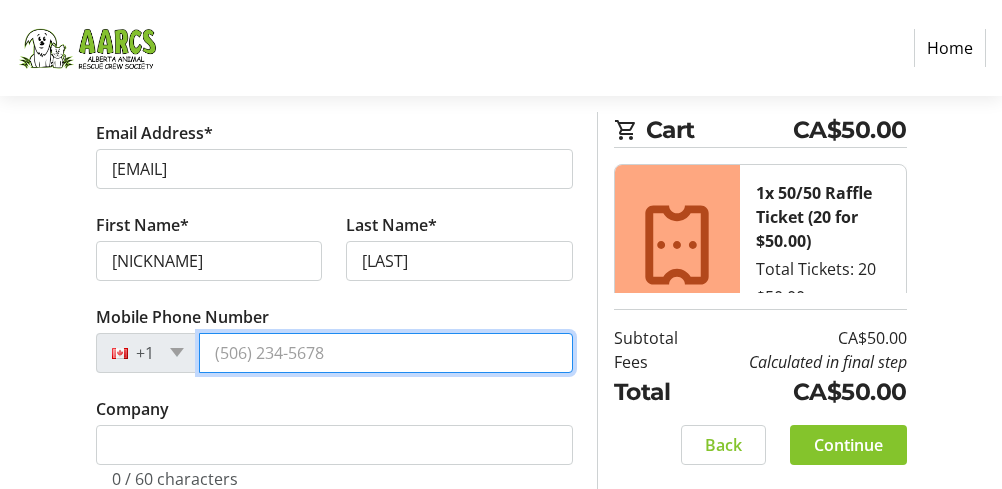 type on "(403) 813-5911" 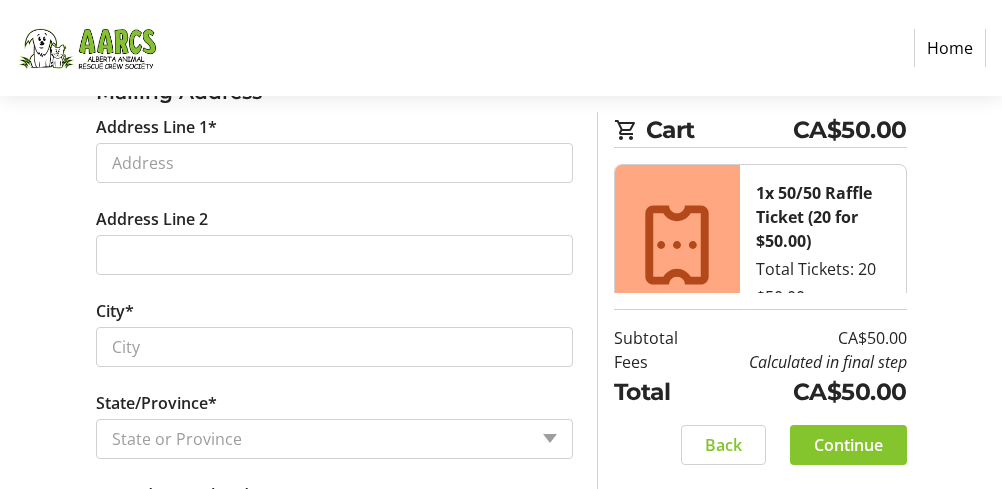 scroll, scrollTop: 822, scrollLeft: 0, axis: vertical 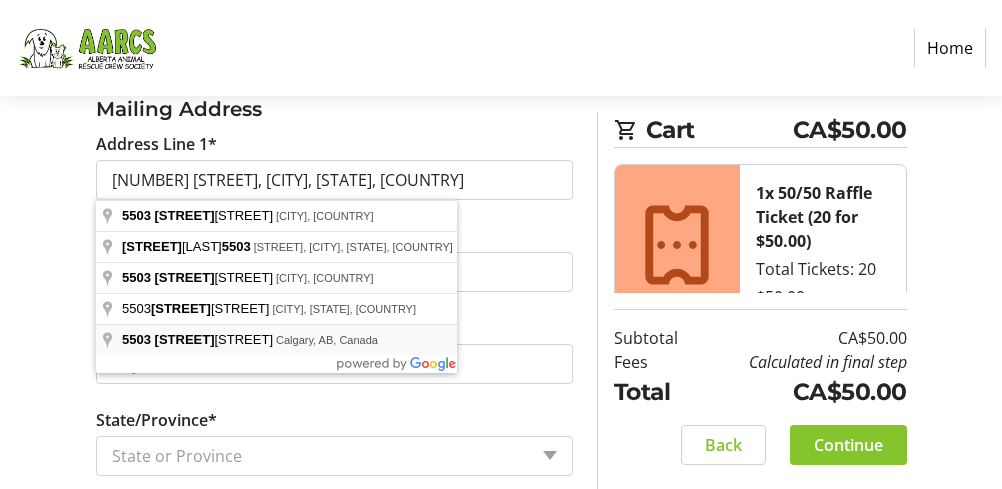 type on "5503 Ladbrooke Drive Southwest" 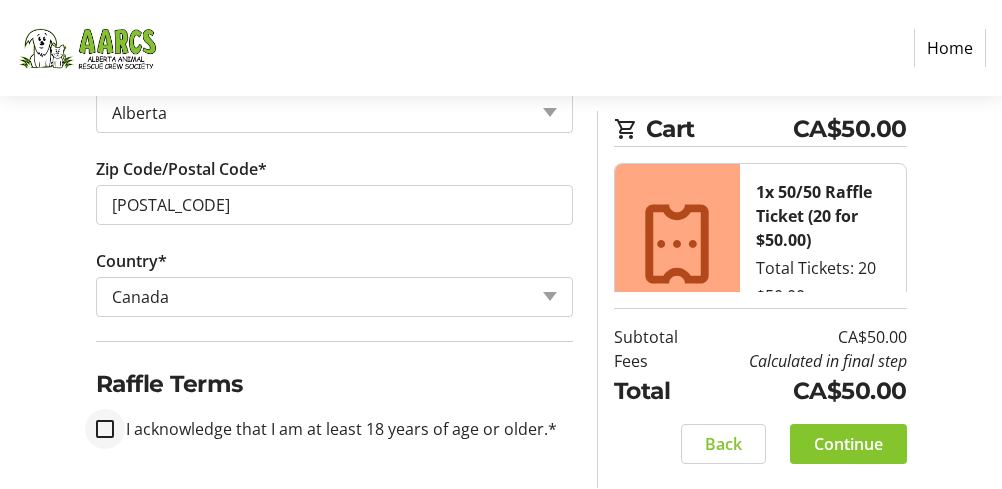 scroll, scrollTop: 1164, scrollLeft: 0, axis: vertical 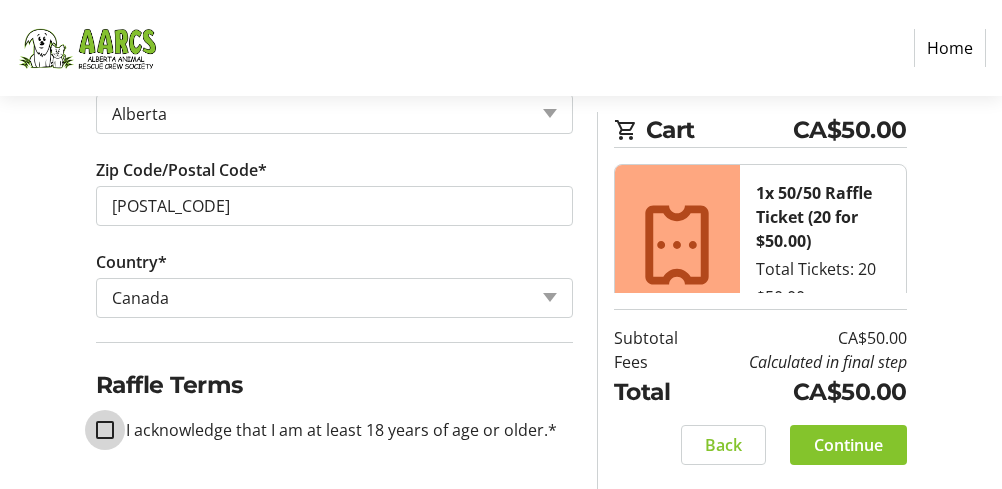 click on "I acknowledge that I am at least 18 years of age or older.*" at bounding box center [105, 430] 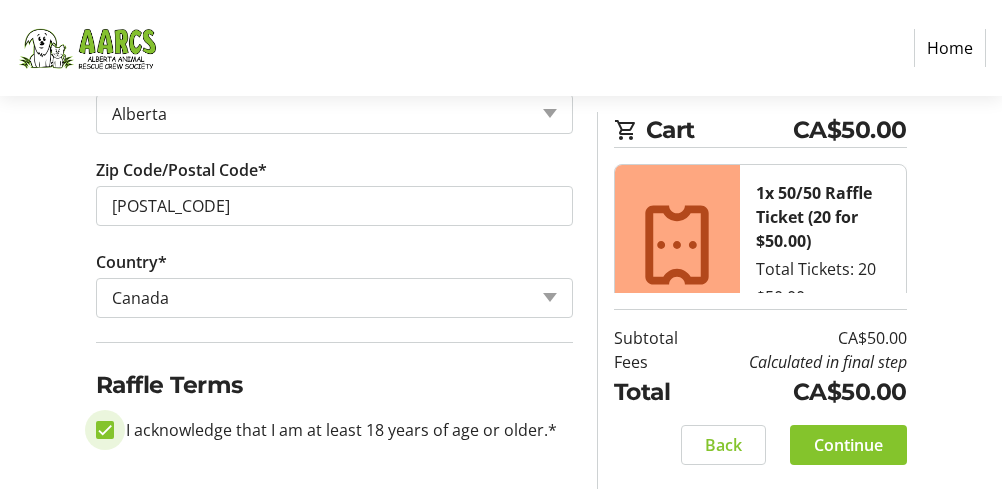 checkbox on "true" 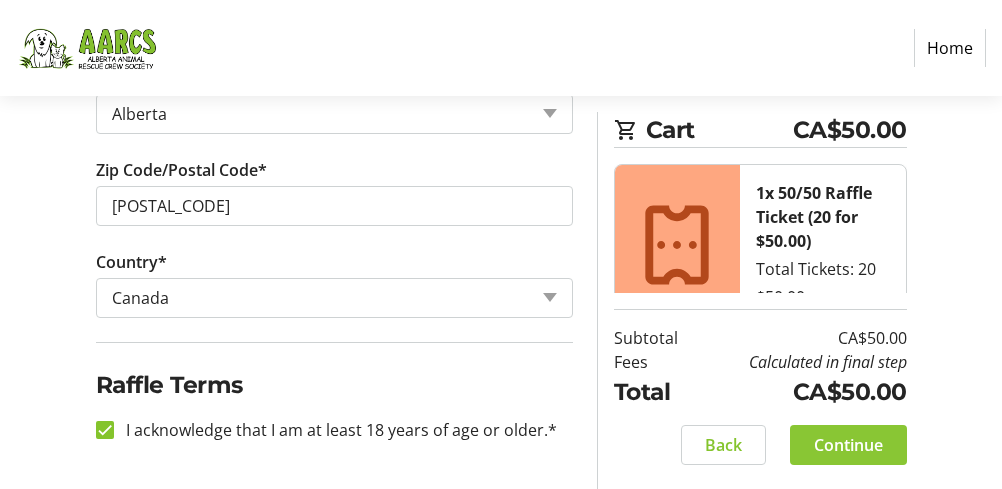click on "Continue" 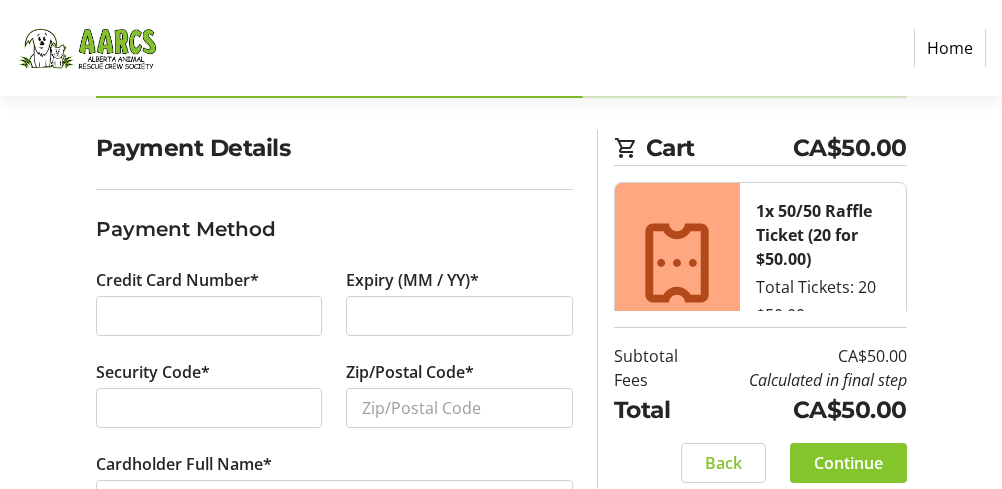 scroll, scrollTop: 165, scrollLeft: 0, axis: vertical 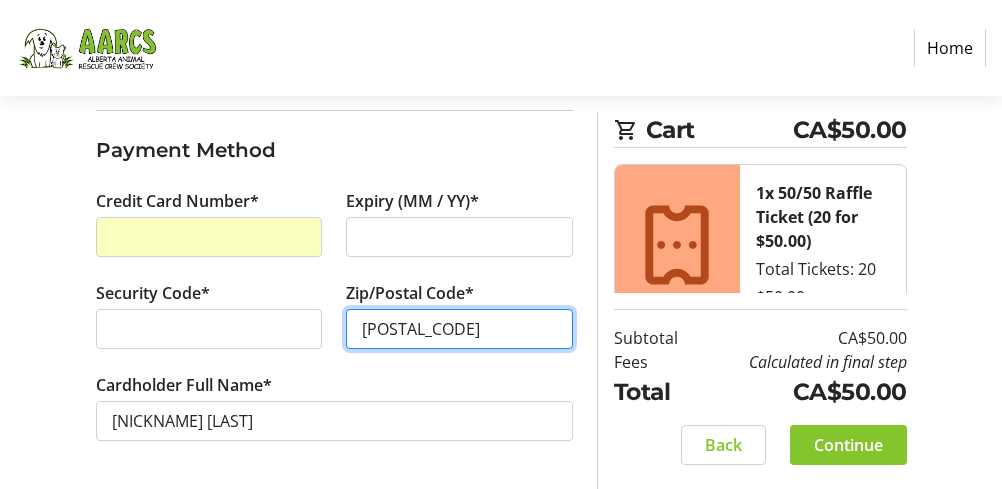 type on "T3E 5Y1" 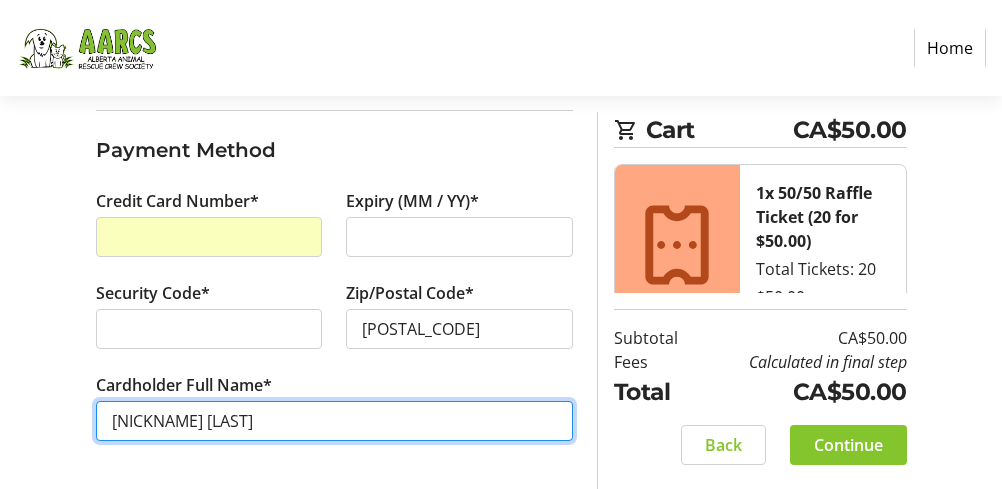 drag, startPoint x: 142, startPoint y: 421, endPoint x: 84, endPoint y: 416, distance: 58.21512 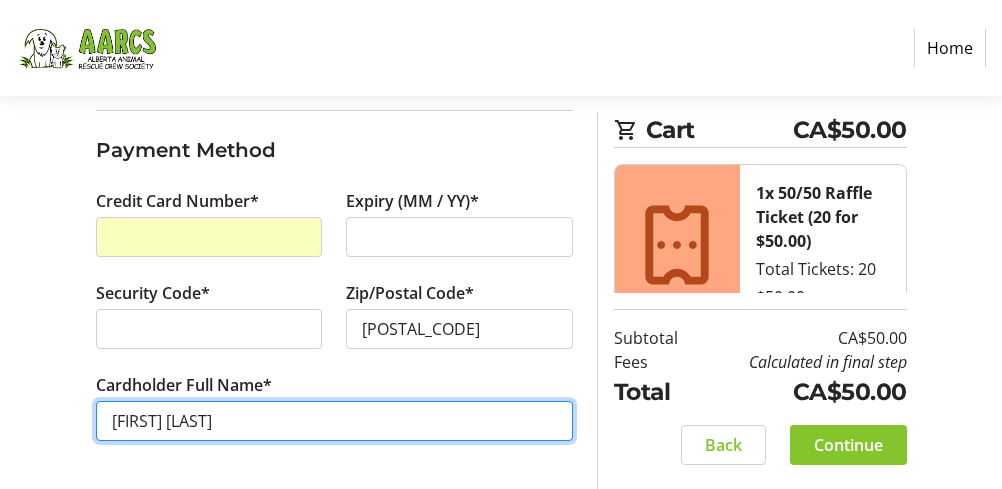 scroll, scrollTop: 208, scrollLeft: 0, axis: vertical 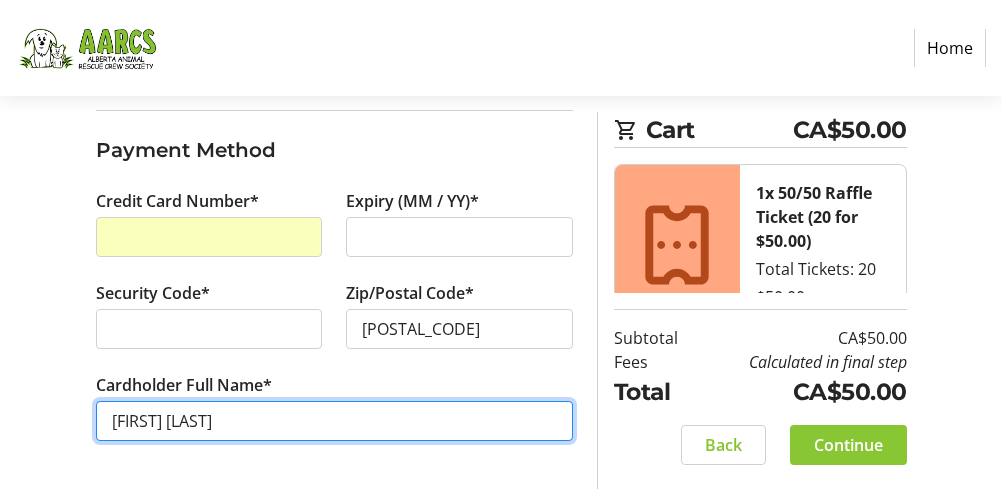 type on "Judith McDonald" 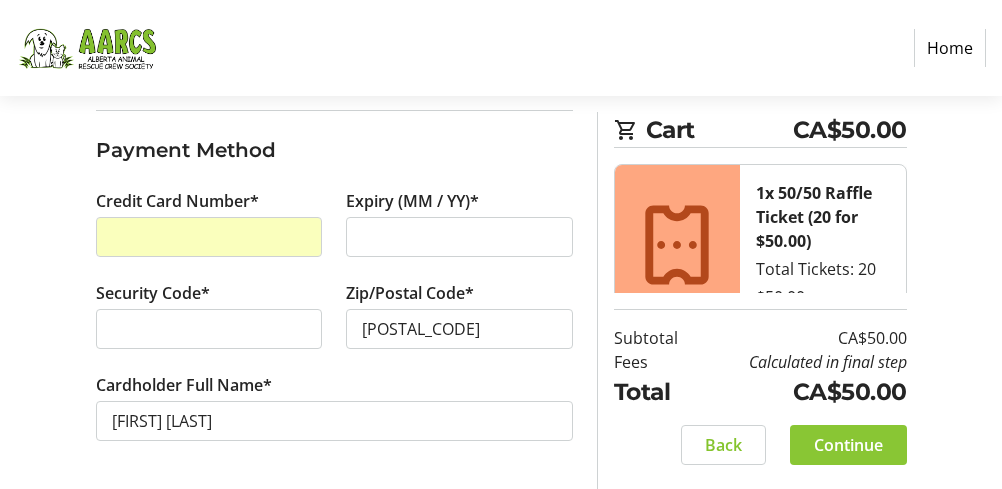 click on "Continue" 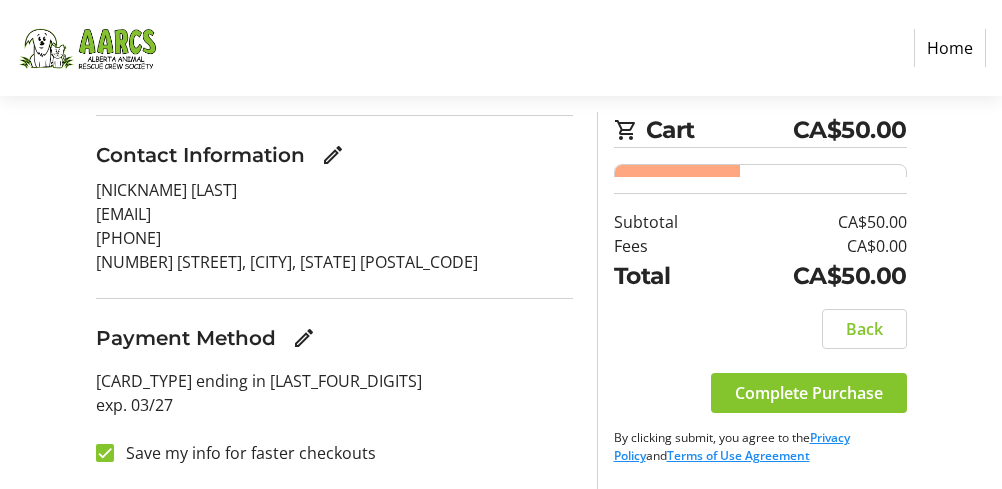 scroll, scrollTop: 203, scrollLeft: 0, axis: vertical 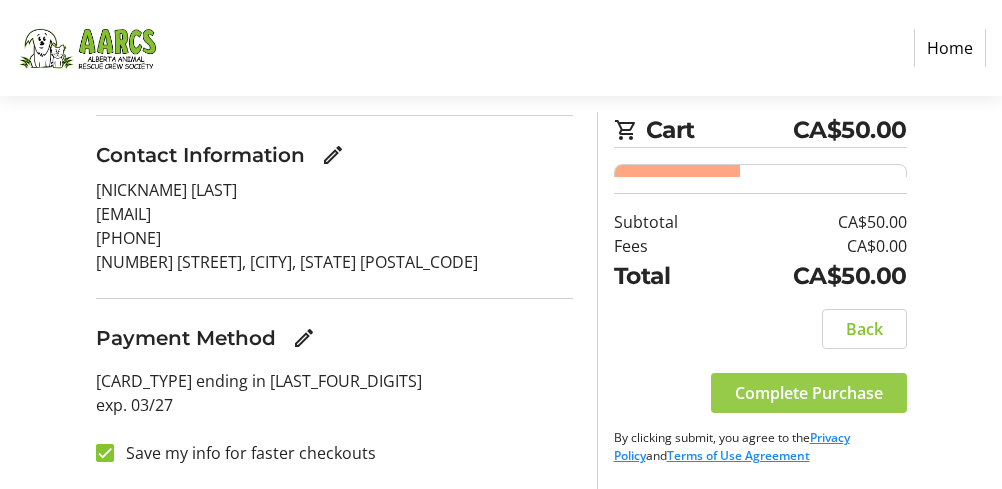 click on "Complete Purchase" 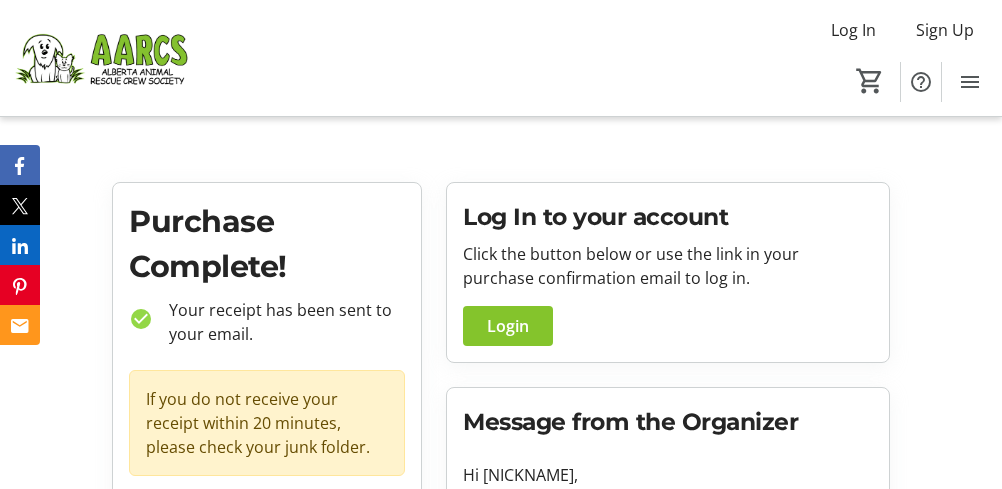 scroll, scrollTop: 0, scrollLeft: 0, axis: both 